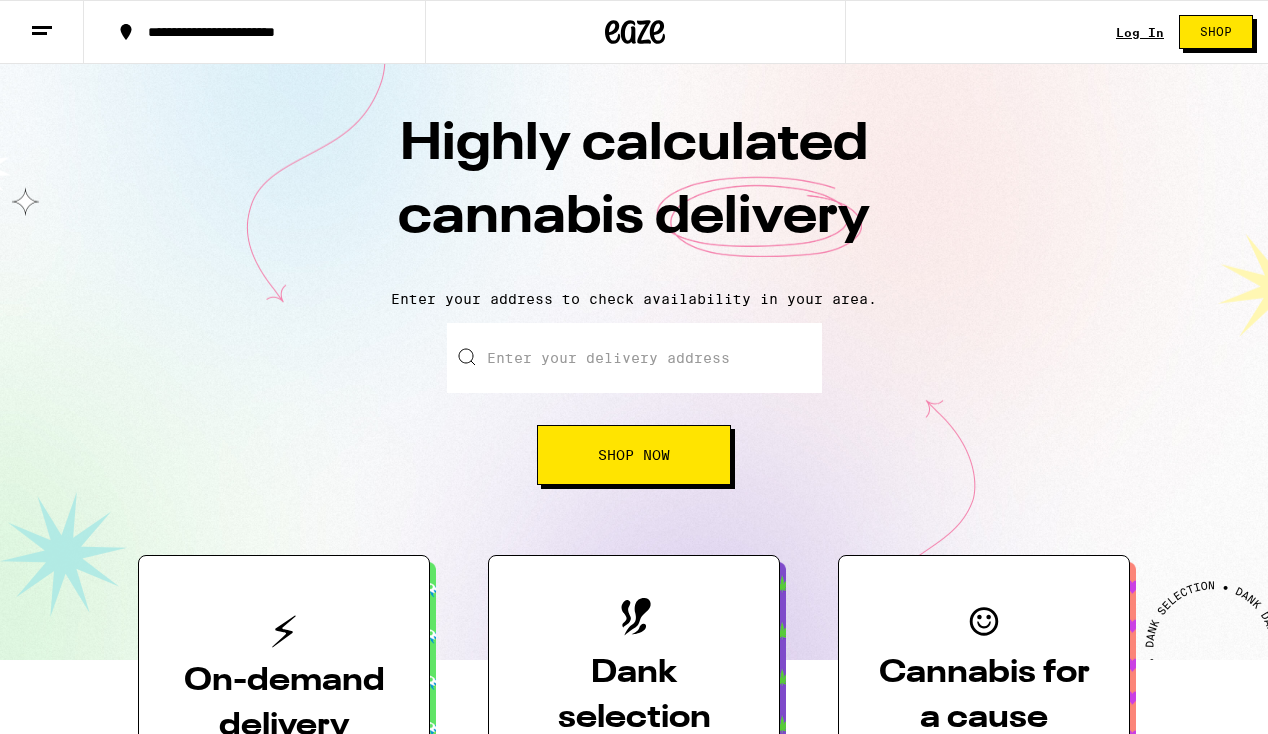 scroll, scrollTop: 0, scrollLeft: 0, axis: both 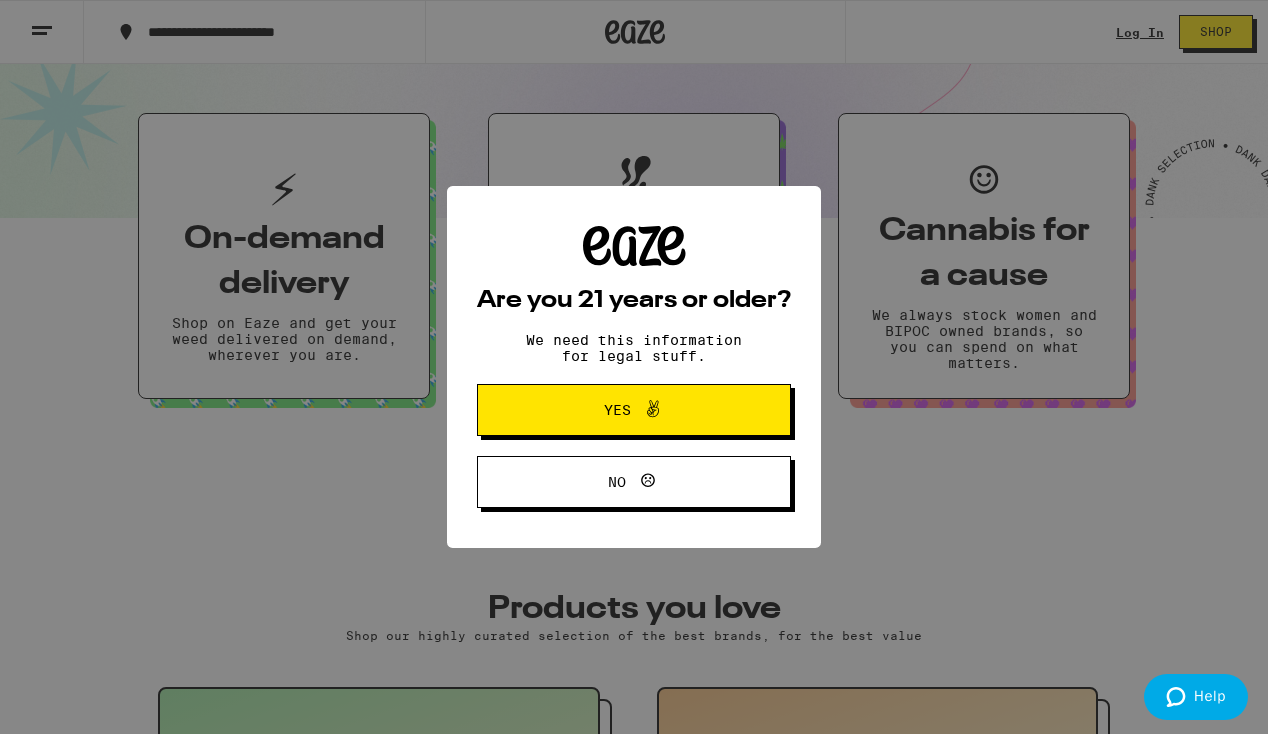 click on "Yes" at bounding box center [634, 410] 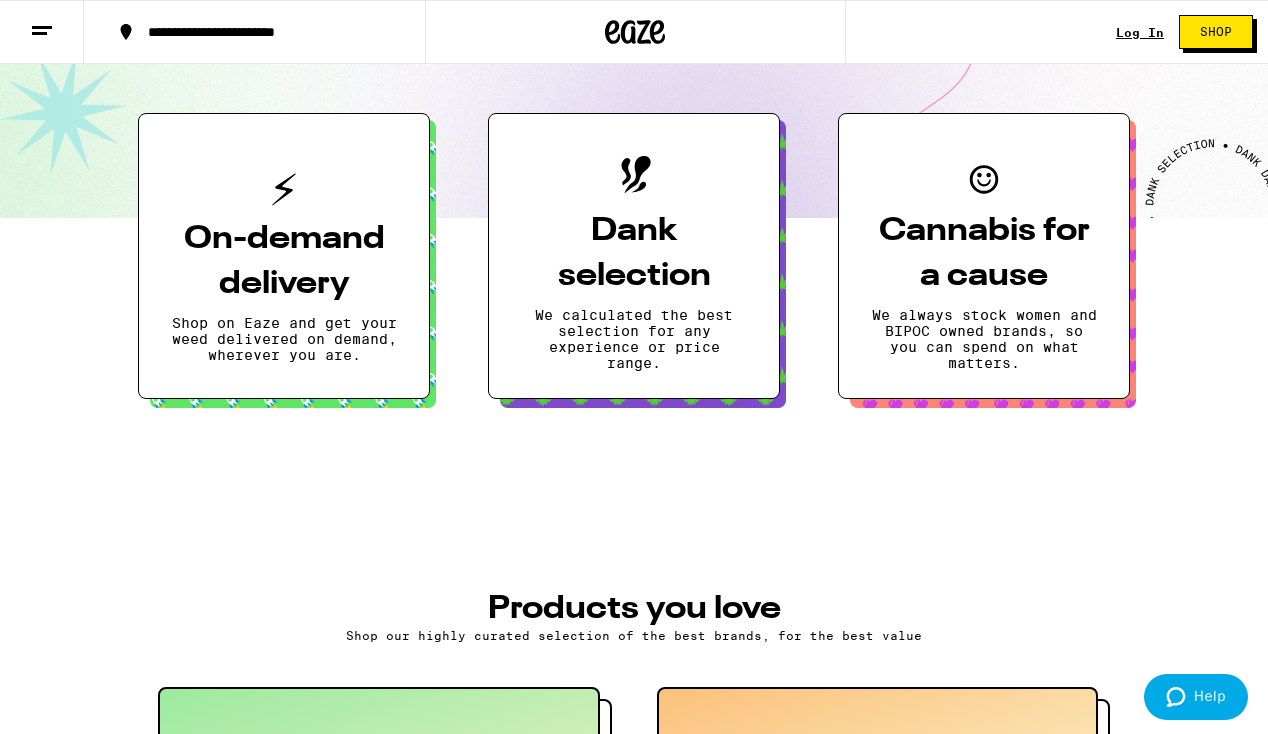 scroll, scrollTop: 0, scrollLeft: 0, axis: both 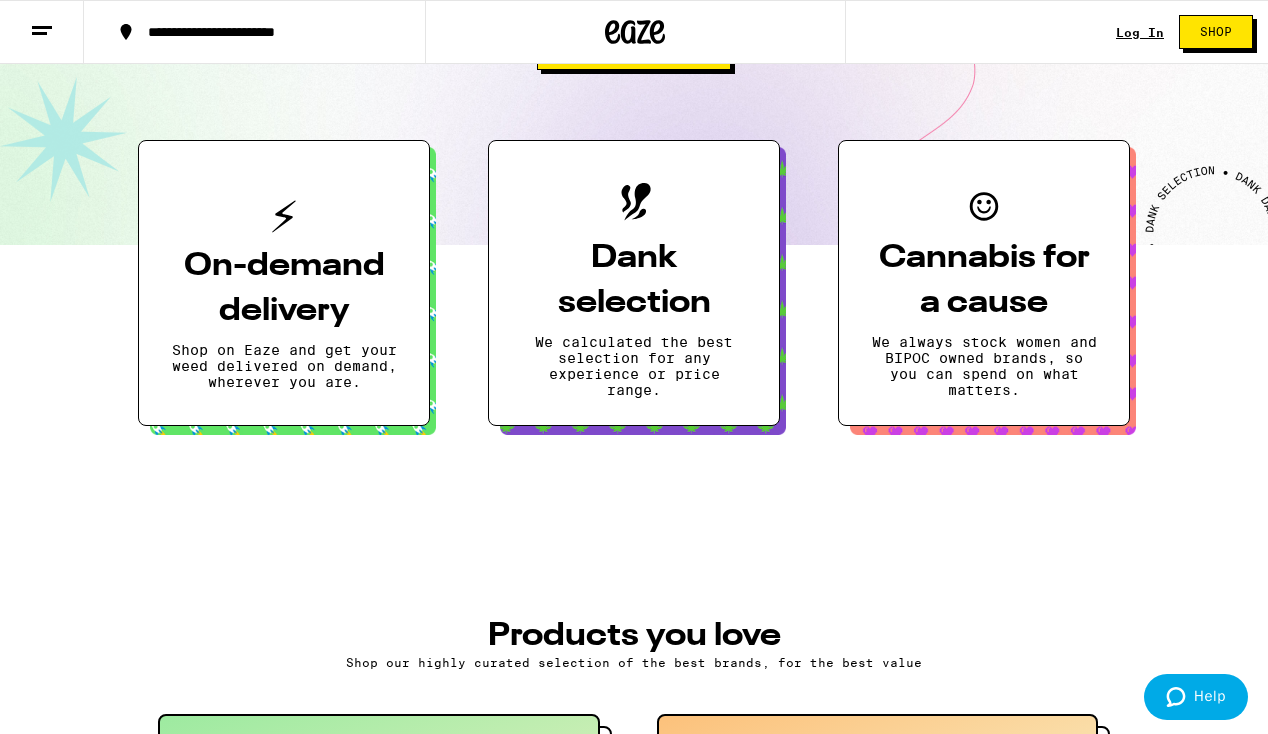 click on "On-demand delivery Shop on Eaze and get your weed delivered on demand, wherever you are." at bounding box center [284, 283] 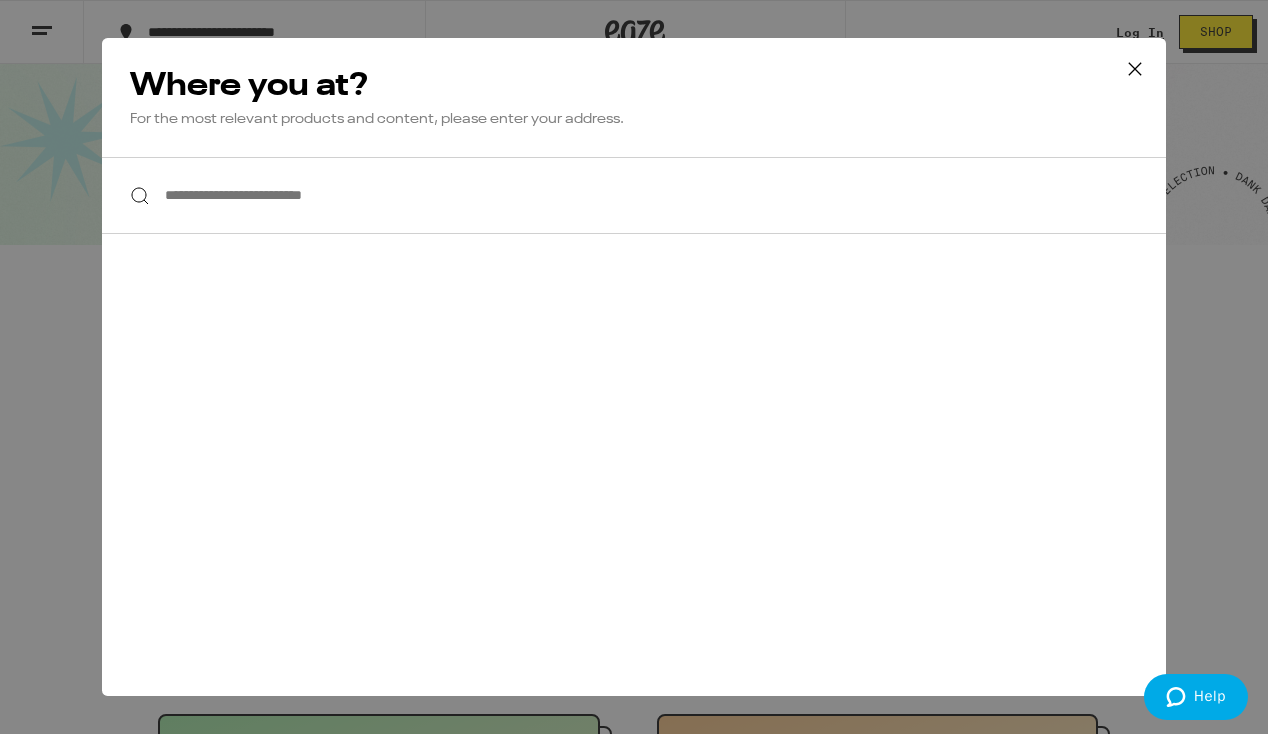 click on "**********" at bounding box center (634, 195) 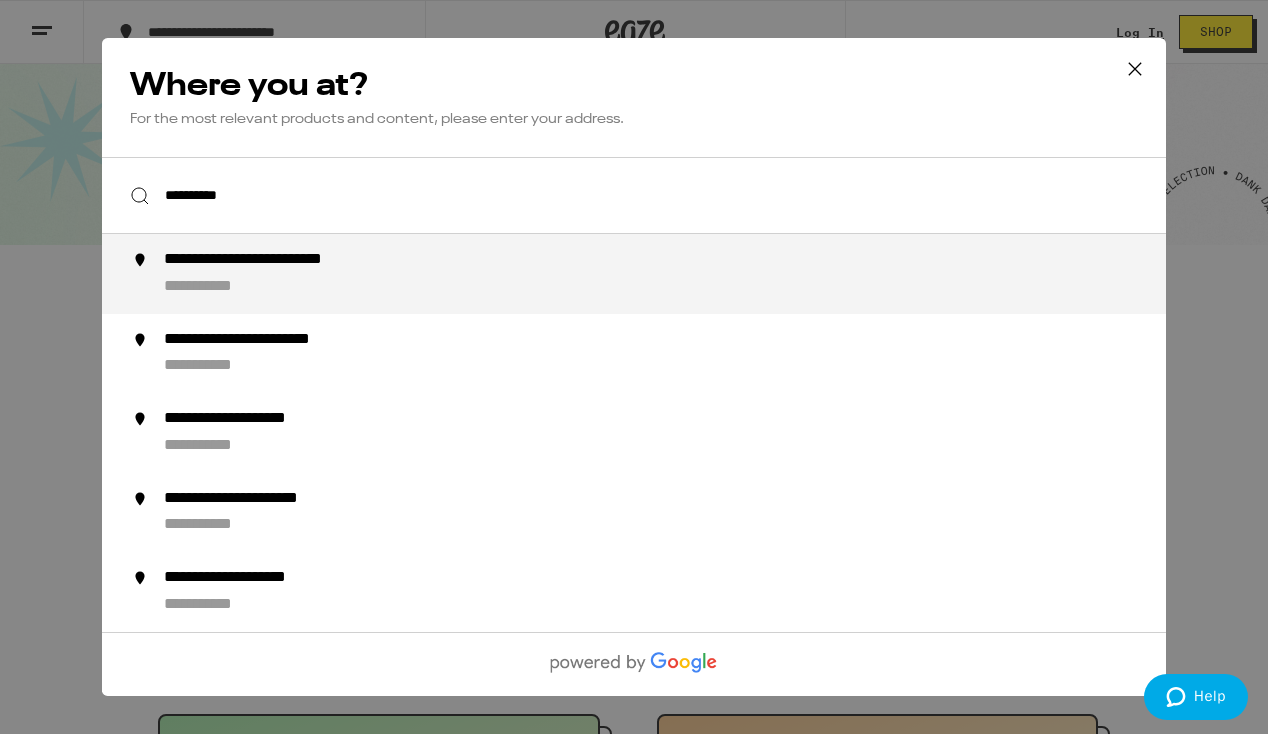click on "**********" at bounding box center (674, 274) 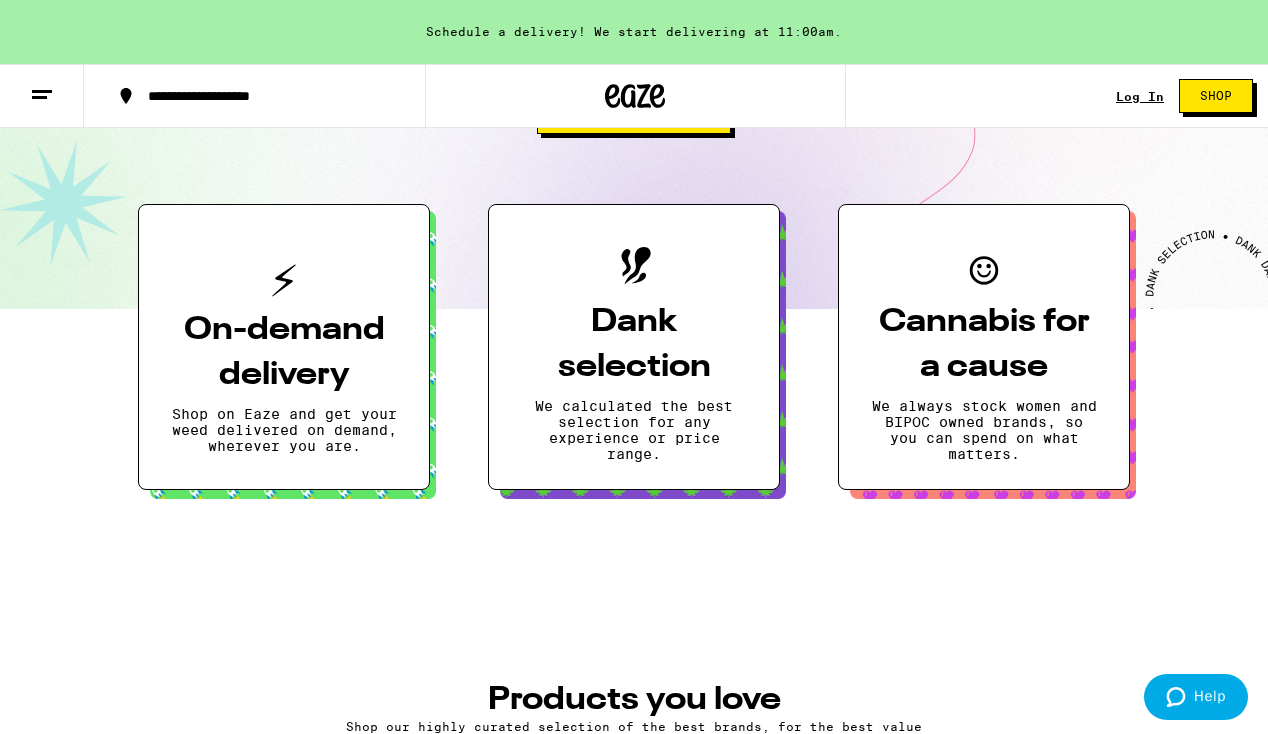 scroll, scrollTop: 479, scrollLeft: 0, axis: vertical 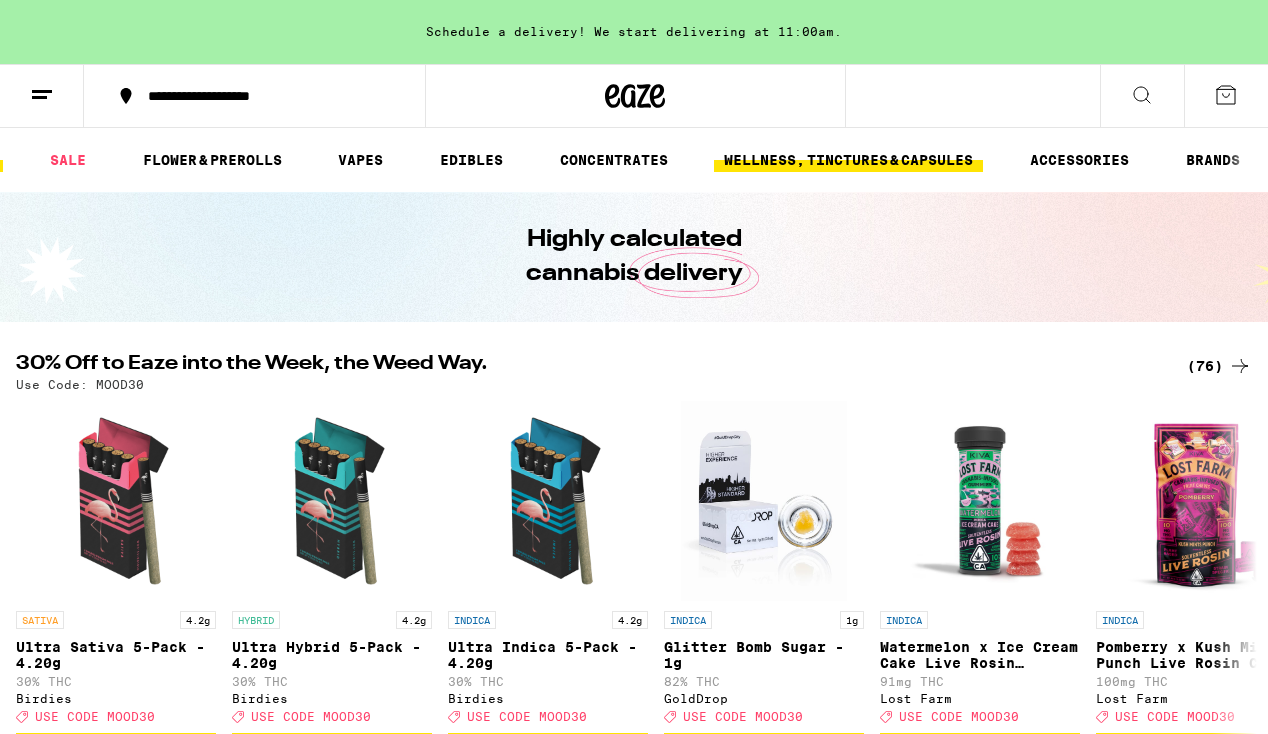 click on "WELLNESS, TINCTURES & CAPSULES" at bounding box center [848, 160] 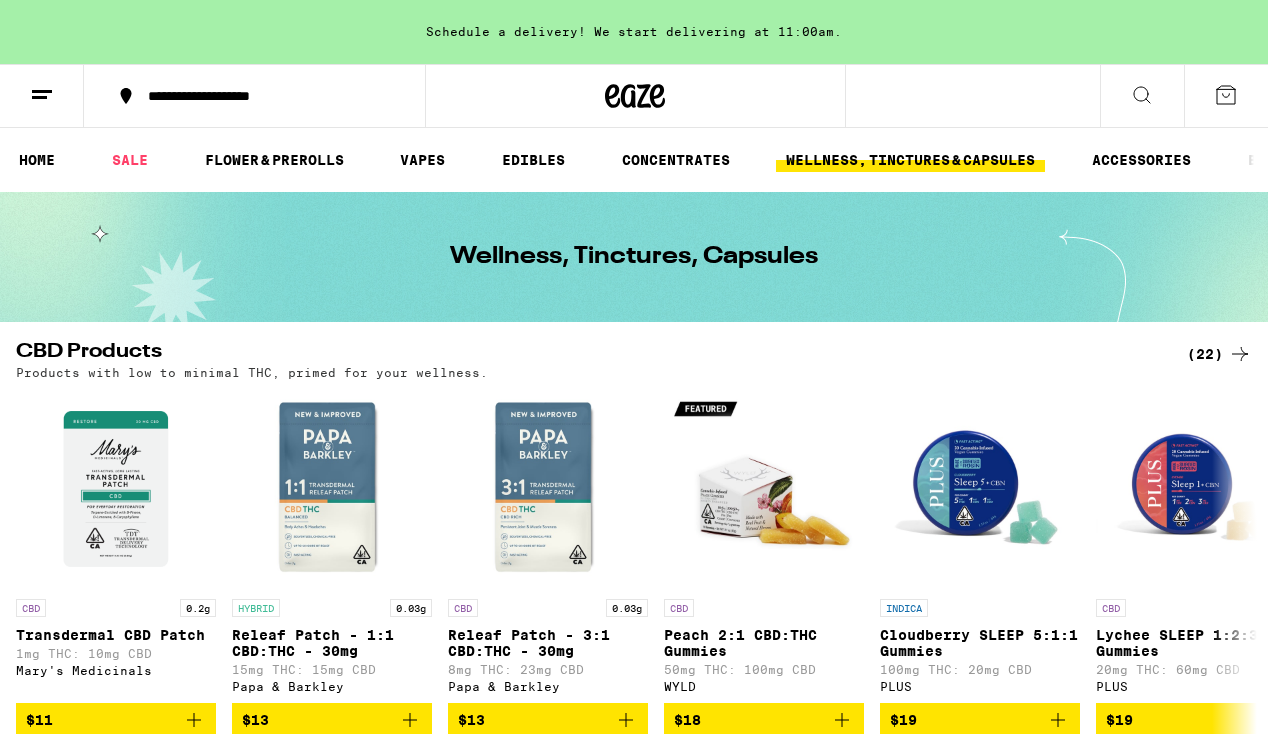 scroll, scrollTop: 0, scrollLeft: 0, axis: both 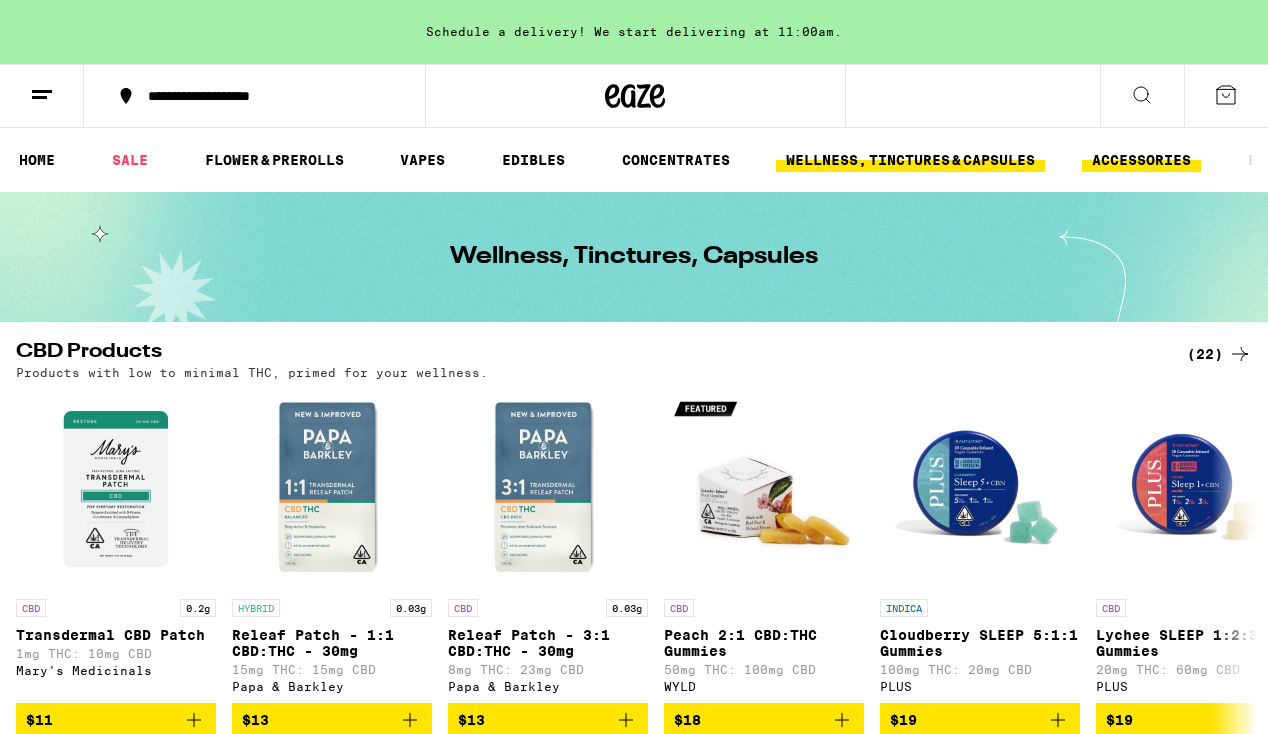 click on "ACCESSORIES" at bounding box center (1141, 160) 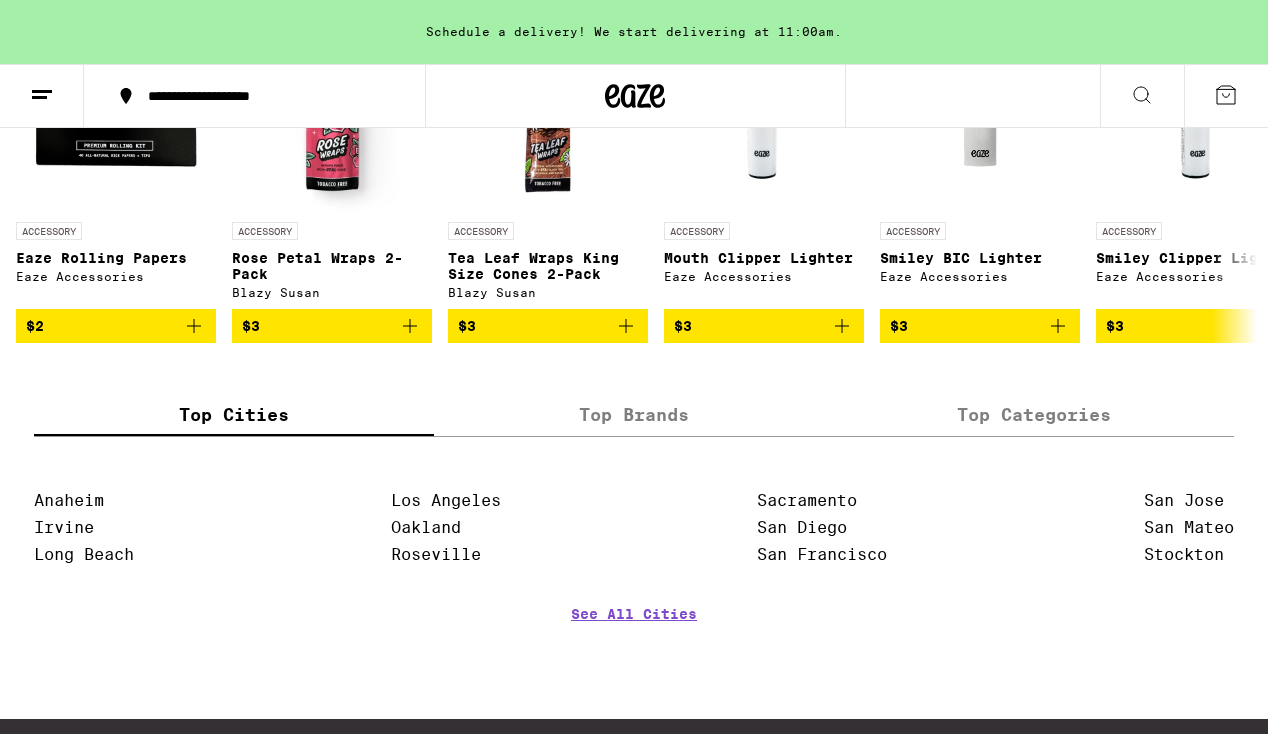 scroll, scrollTop: 376, scrollLeft: 0, axis: vertical 